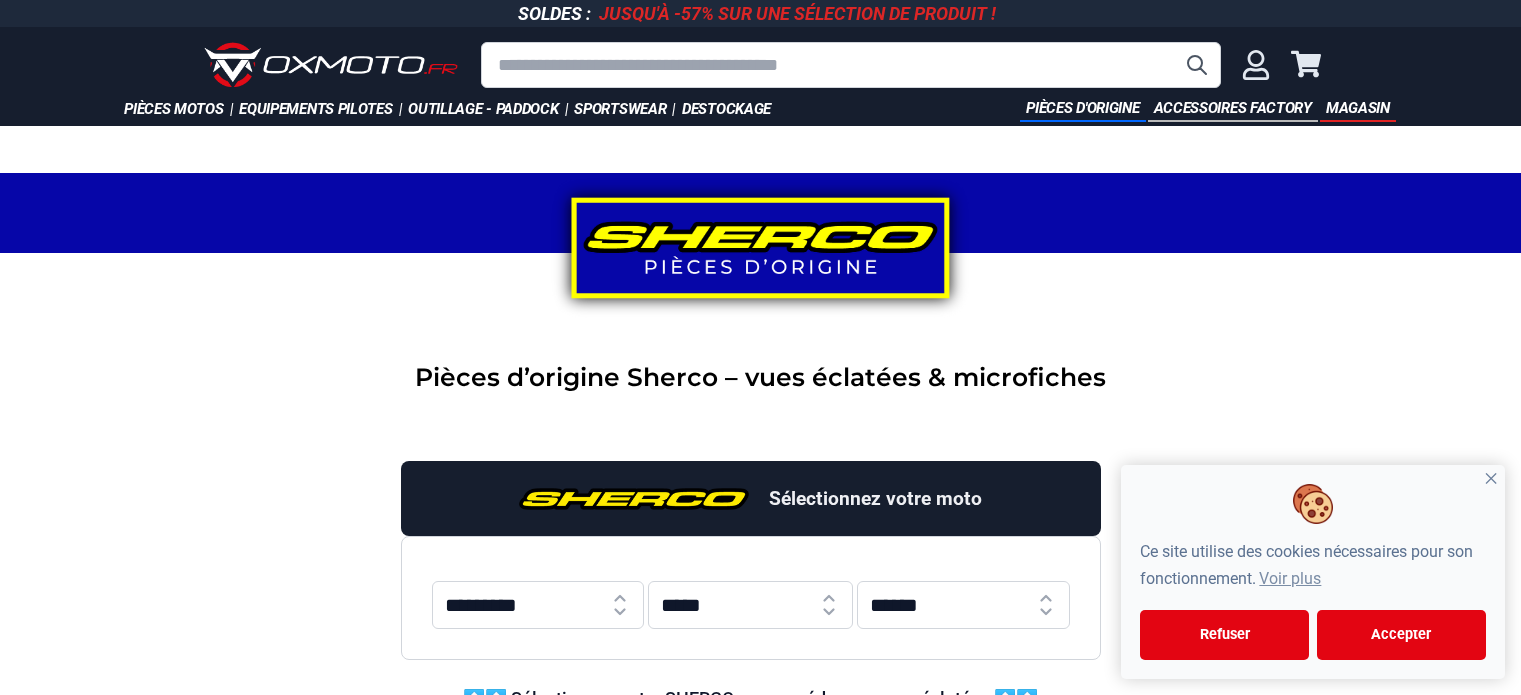 scroll, scrollTop: 700, scrollLeft: 0, axis: vertical 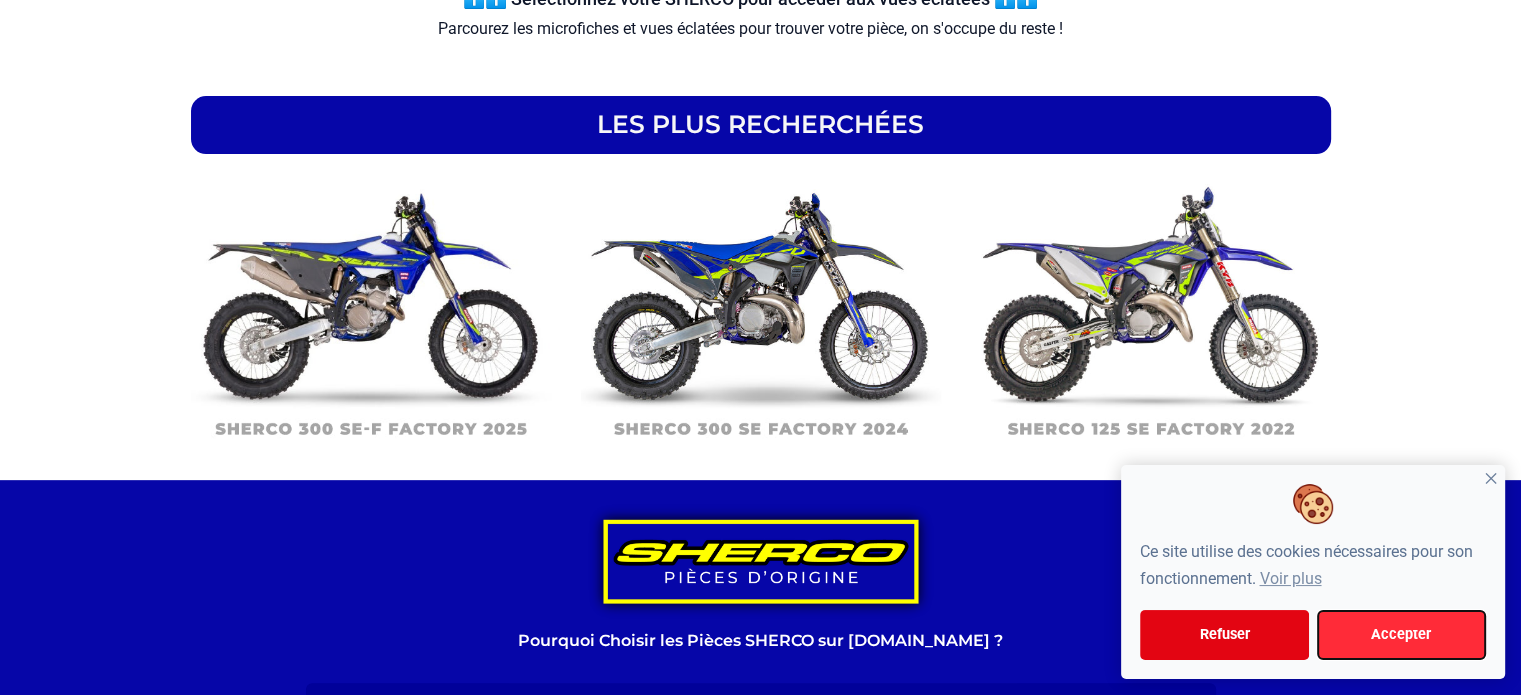 click on "Accepter" at bounding box center [1401, 635] 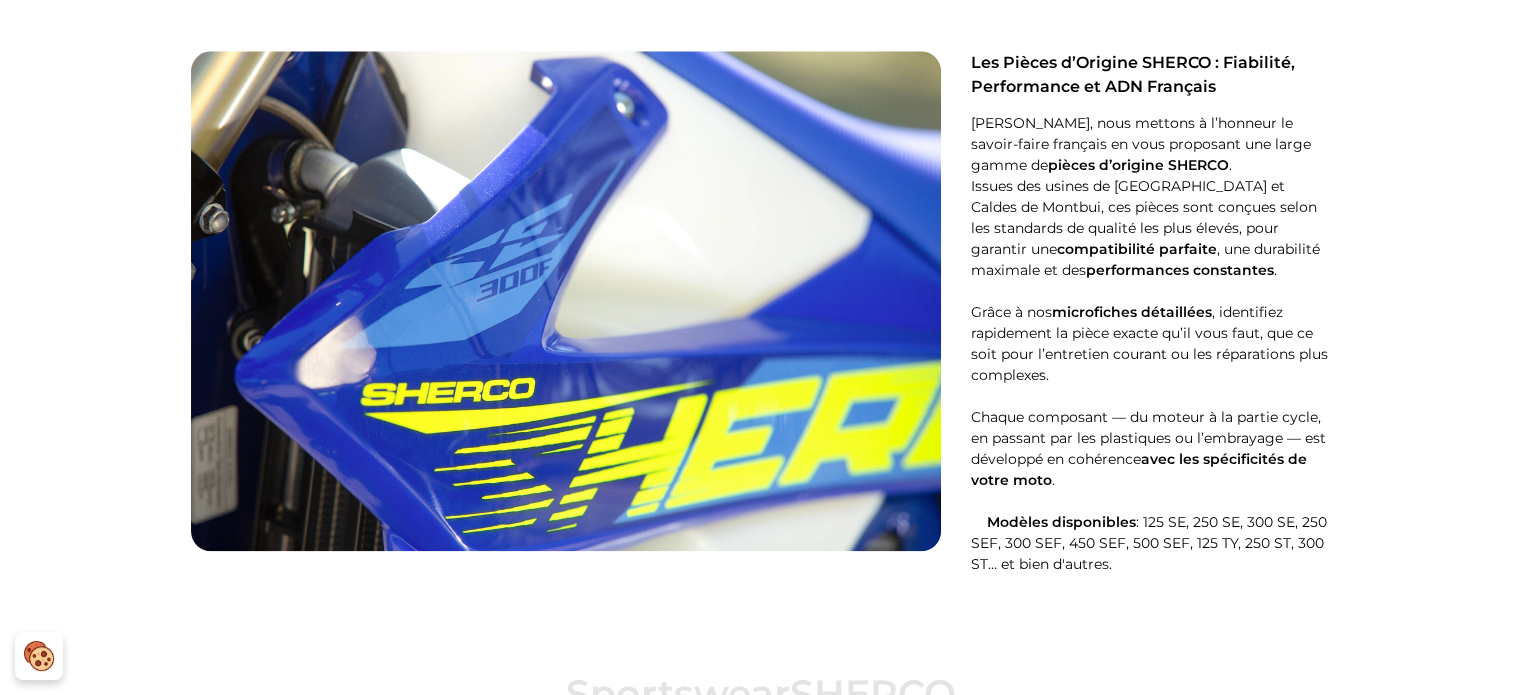 scroll, scrollTop: 2300, scrollLeft: 0, axis: vertical 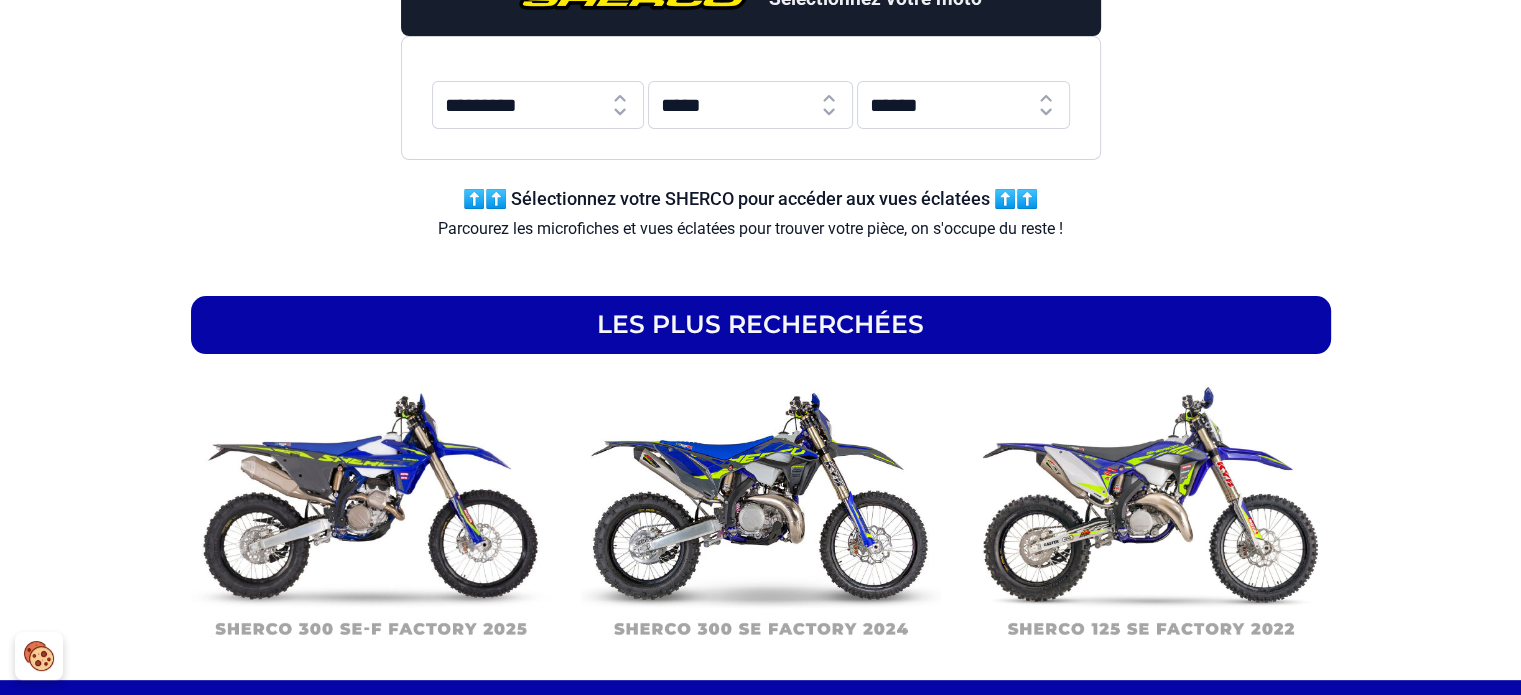 click on "********* *** ** *** *** *** *** *** ***" at bounding box center [538, 105] 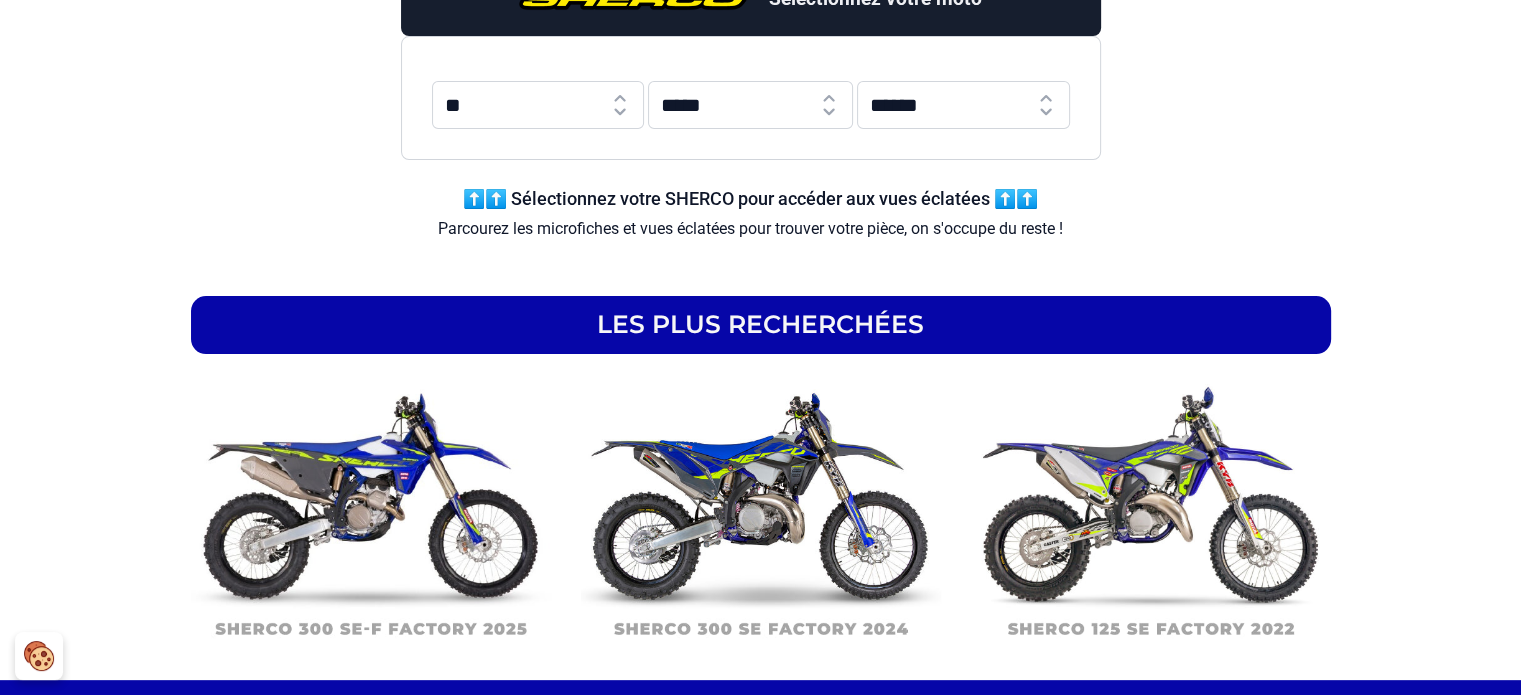 click on "********* *** ** *** *** *** *** *** ***" at bounding box center [538, 105] 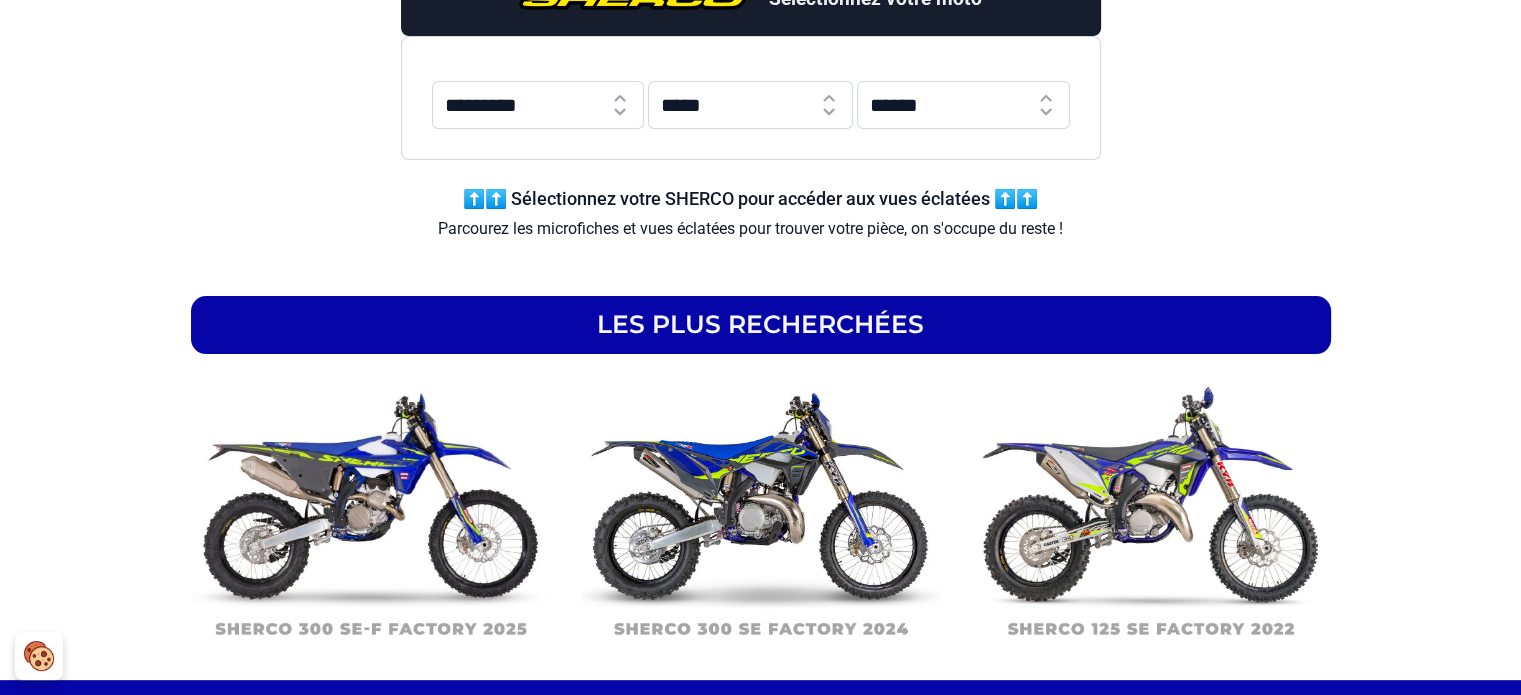 click on "***** **** **** **** **** **** **** **** **** **** ****" at bounding box center (750, 105) 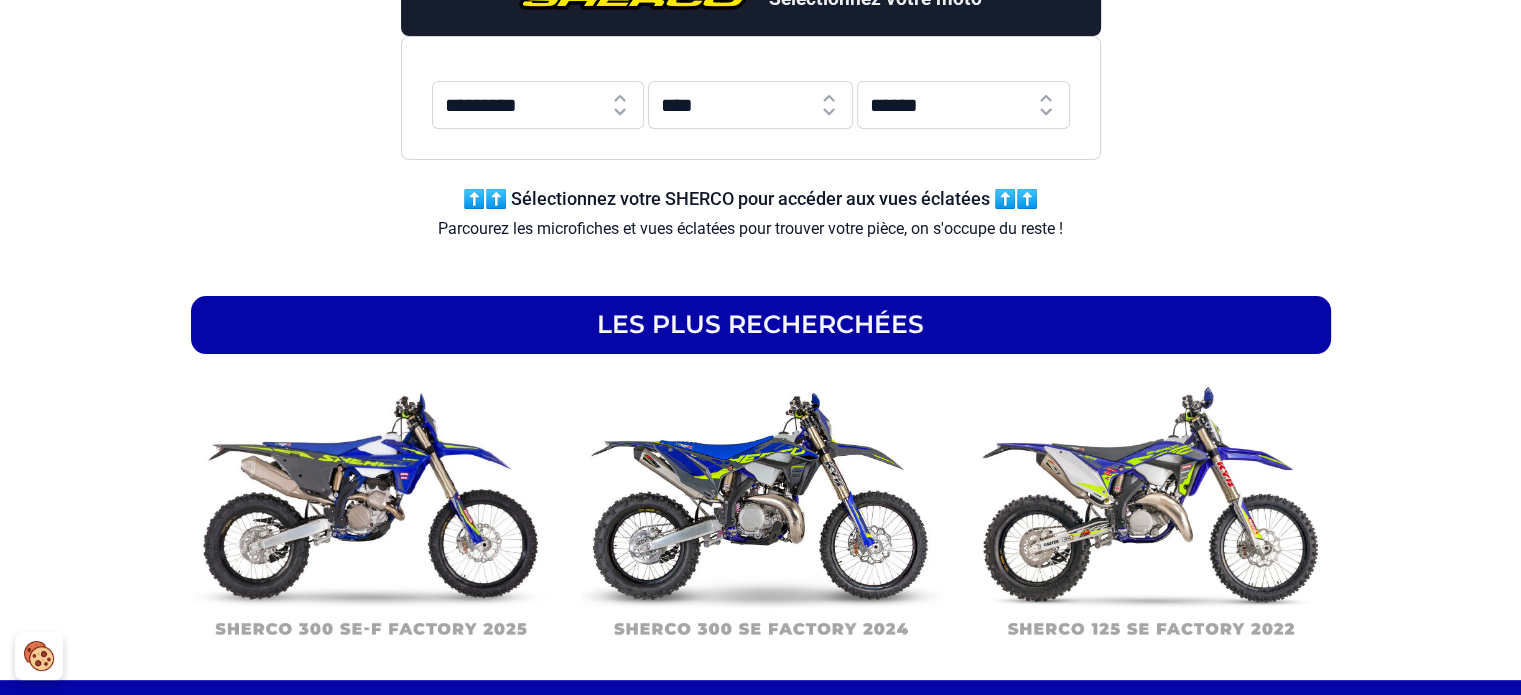 click on "***** **** **** **** **** **** **** **** **** **** ****" at bounding box center (750, 105) 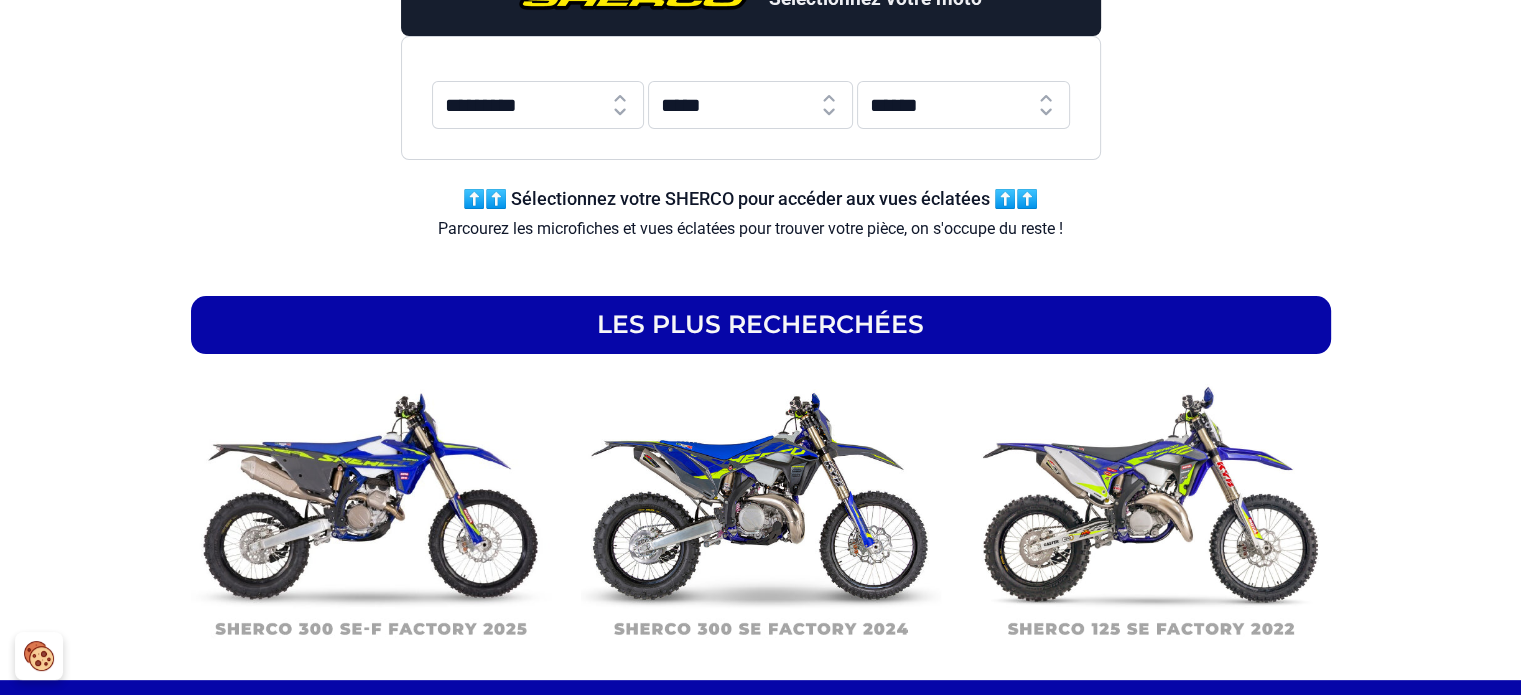 click on "**********" at bounding box center [963, 105] 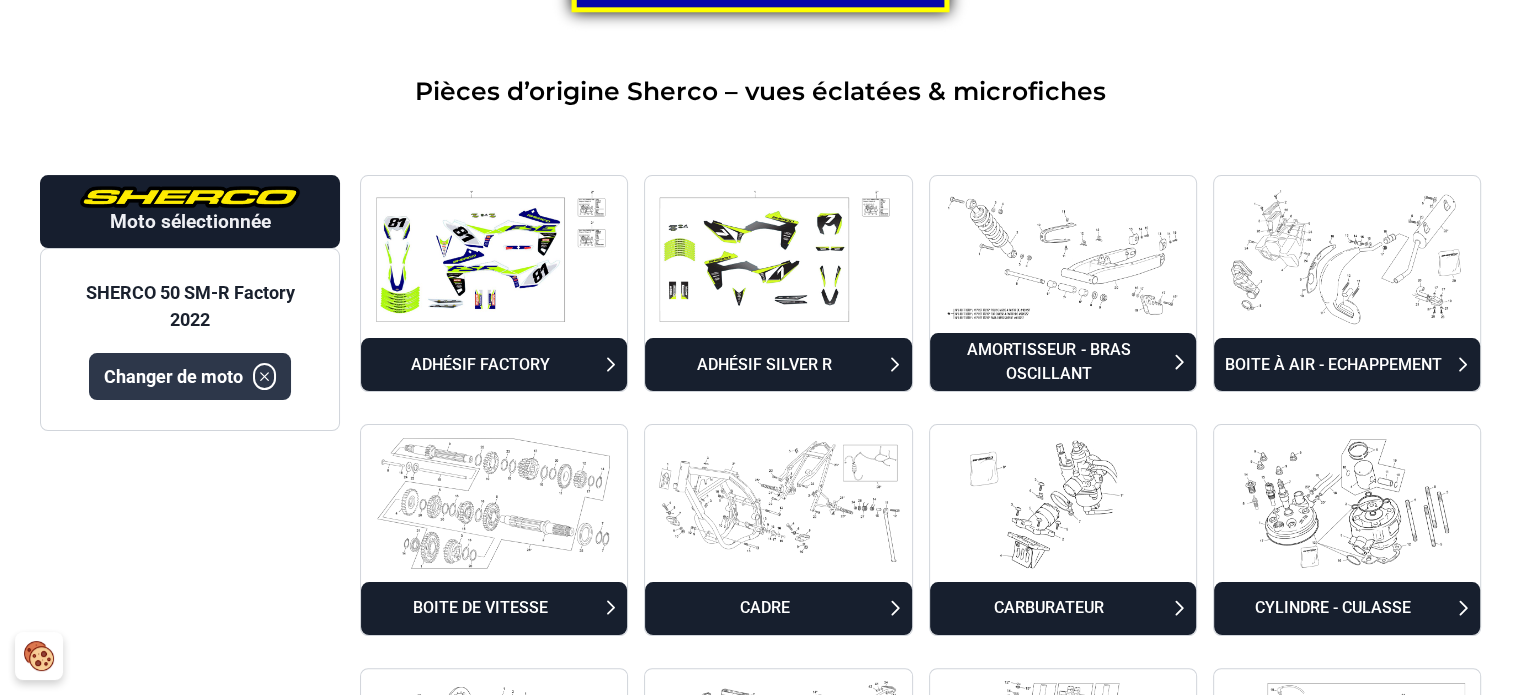 scroll, scrollTop: 200, scrollLeft: 0, axis: vertical 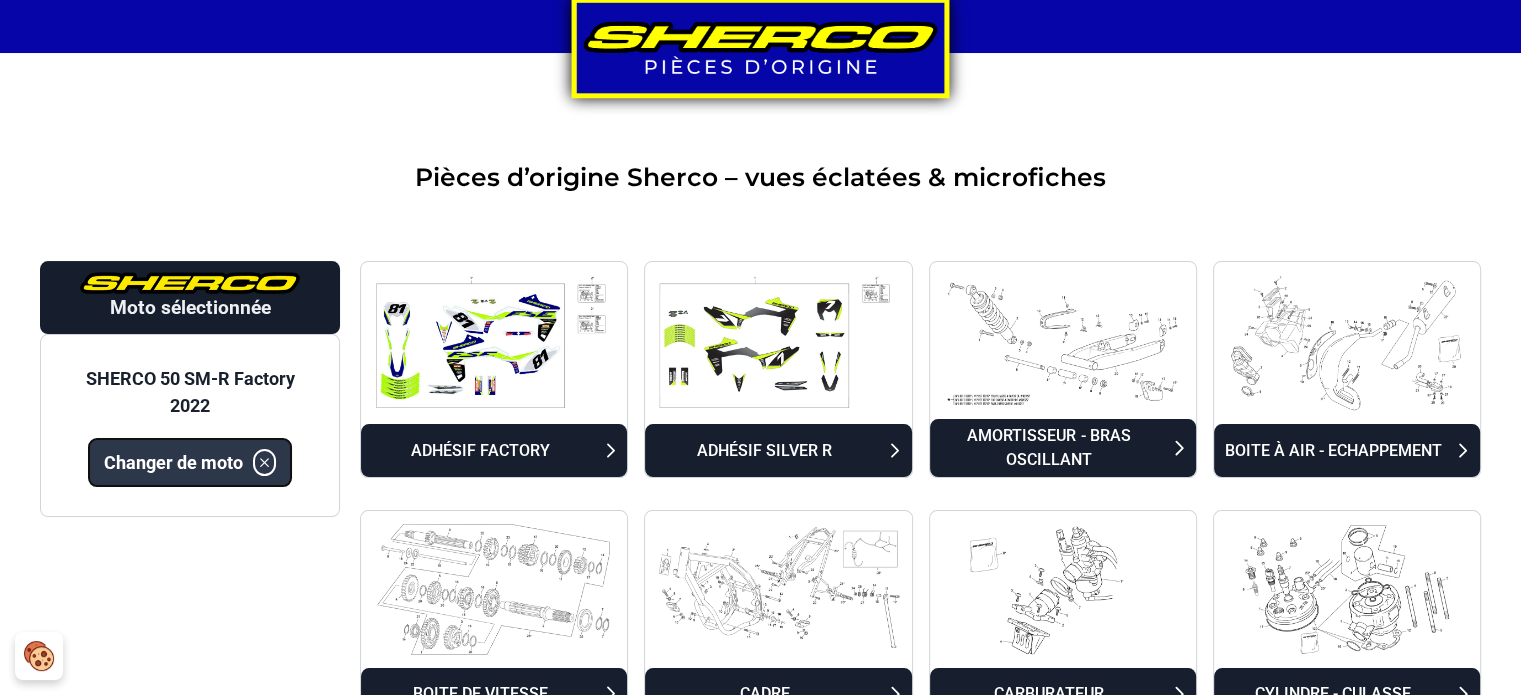click 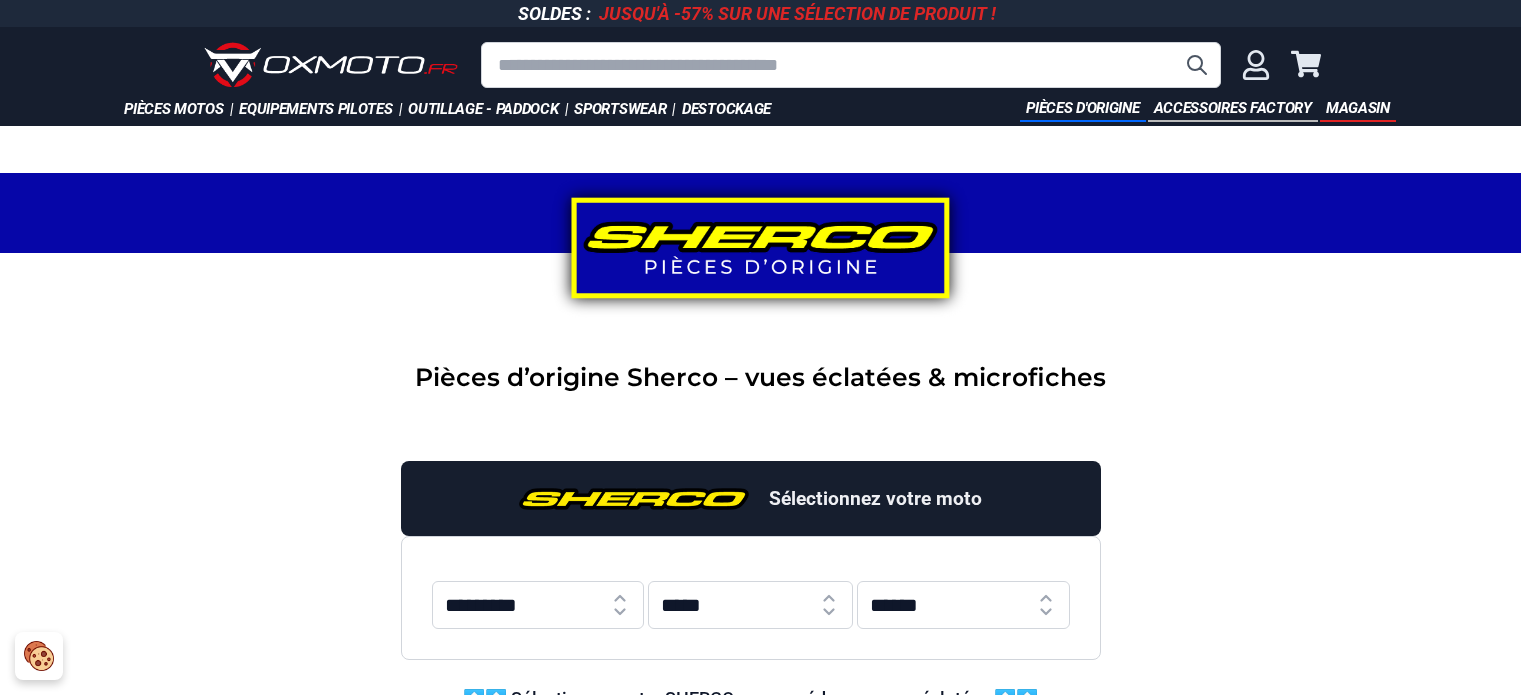 scroll, scrollTop: 0, scrollLeft: 0, axis: both 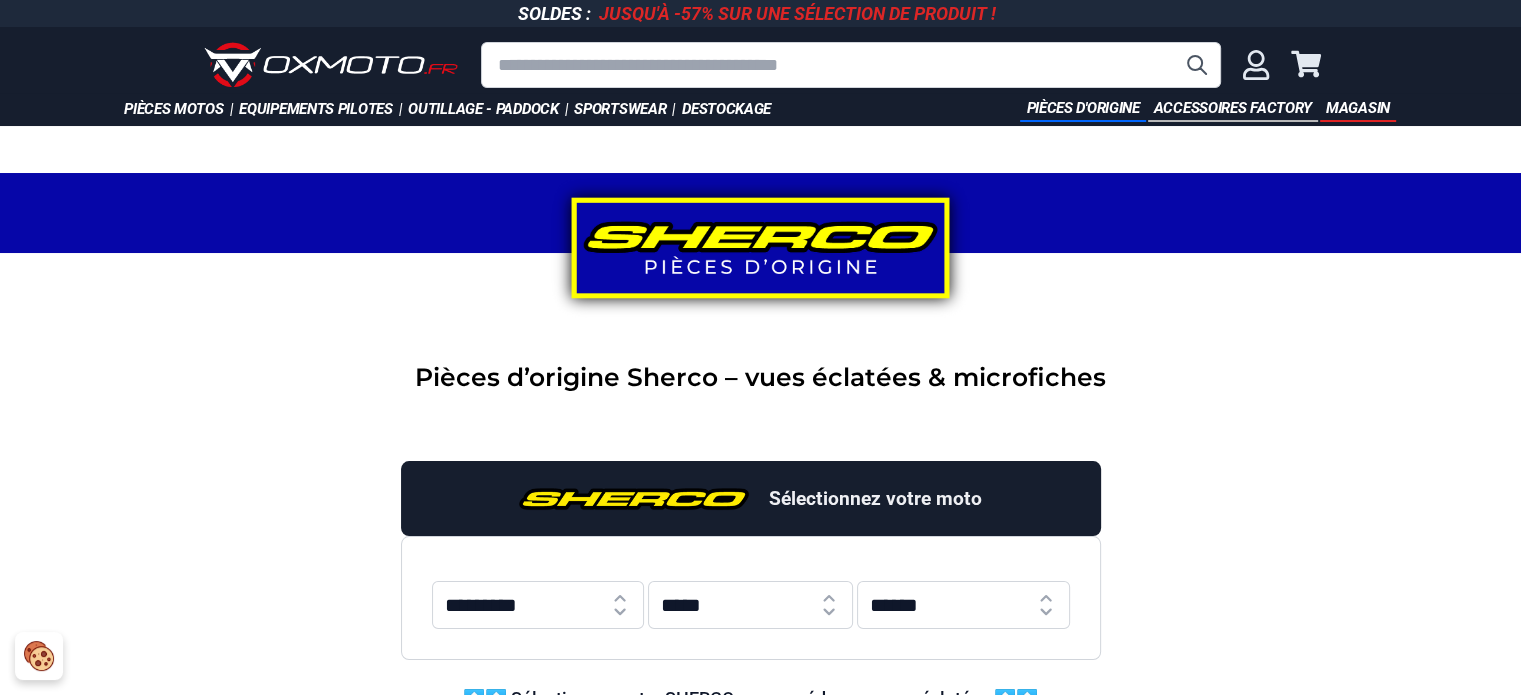 click on "********* *** ** *** *** *** *** *** ***" at bounding box center [538, 605] 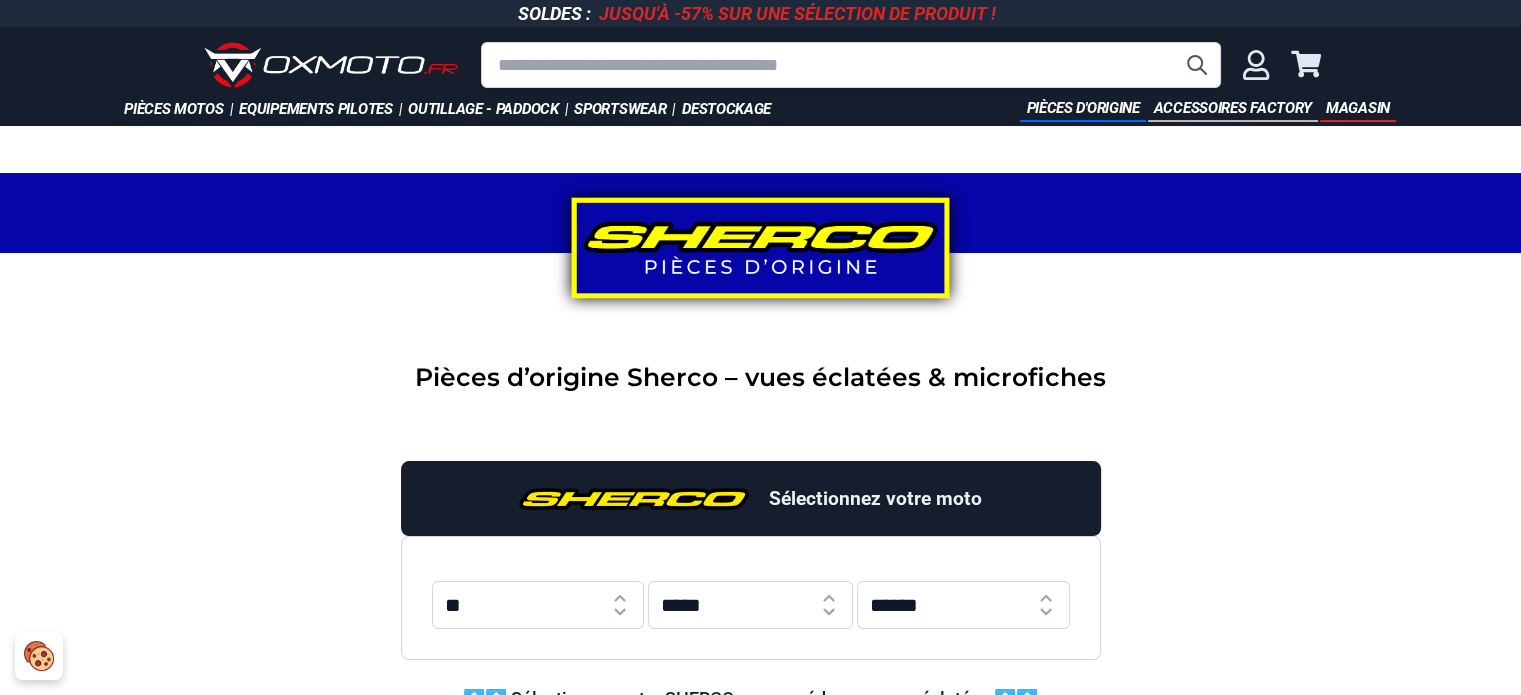 click on "********* *** ** *** *** *** *** *** ***" at bounding box center (538, 605) 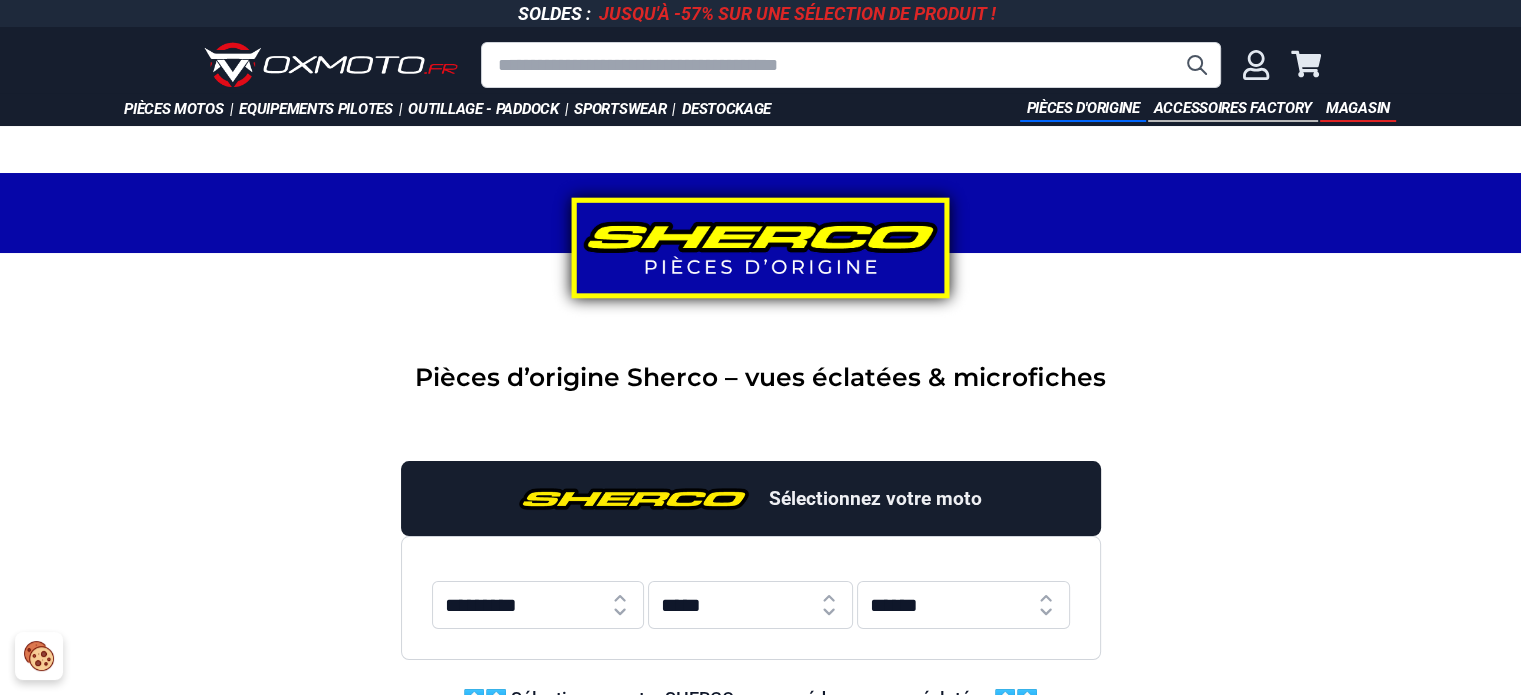 click on "***** **** **** **** **** **** **** **** **** **** ****" at bounding box center [750, 605] 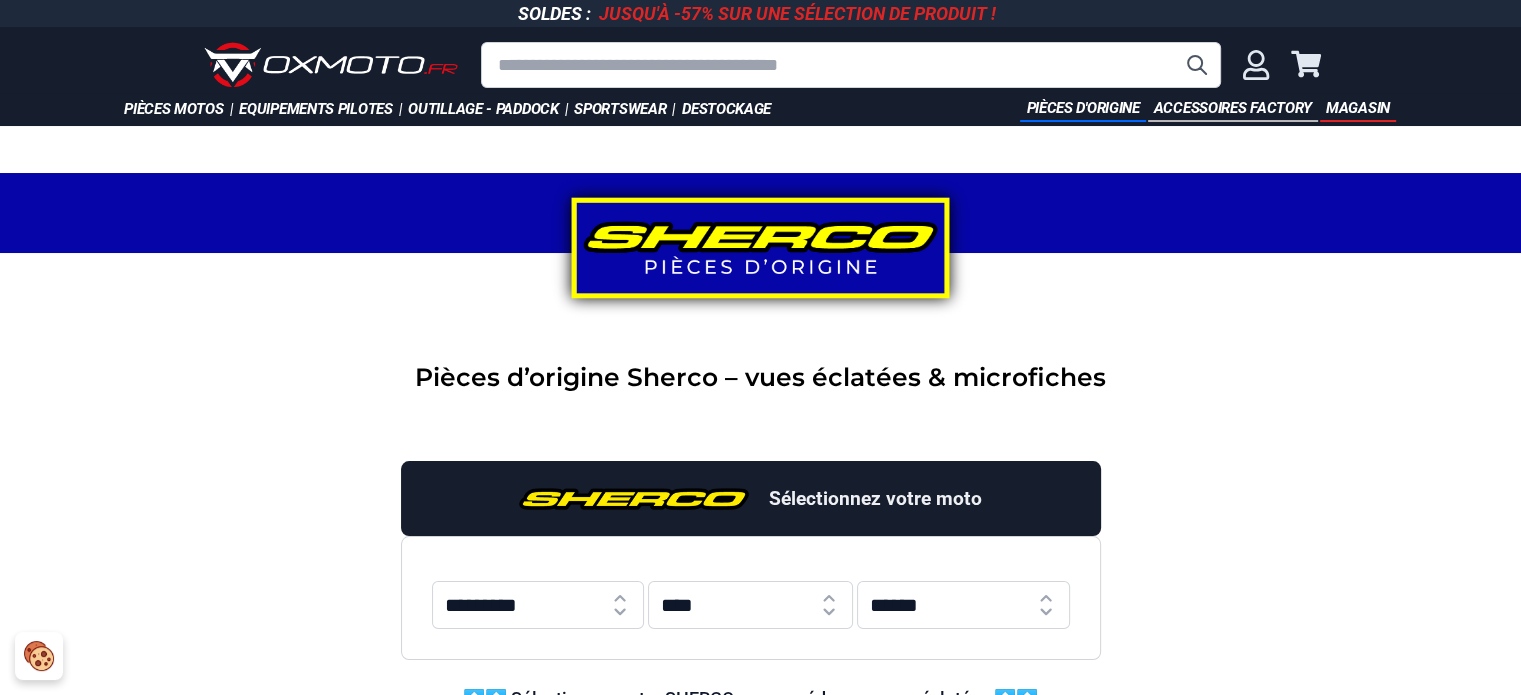 click on "***** **** **** **** **** **** **** **** **** **** ****" at bounding box center (750, 605) 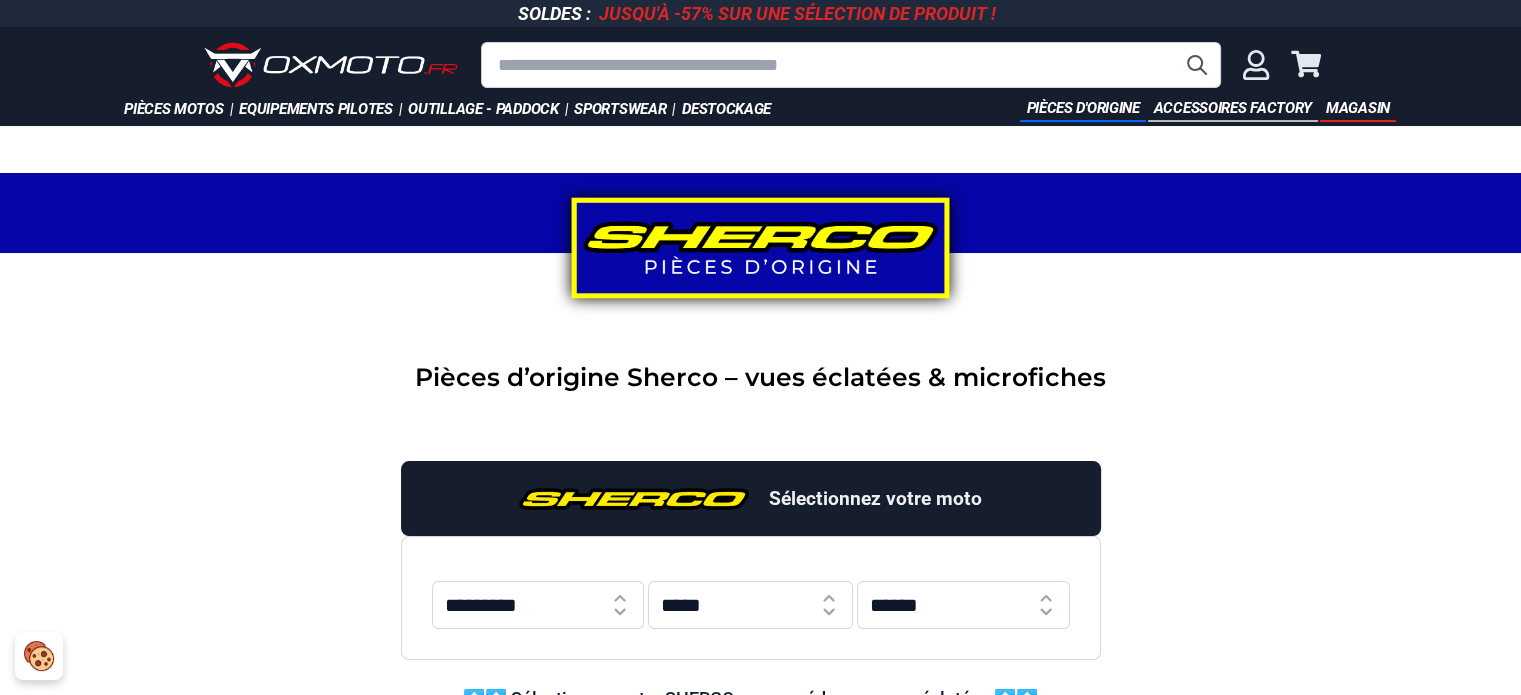 click on "**********" at bounding box center (751, 598) 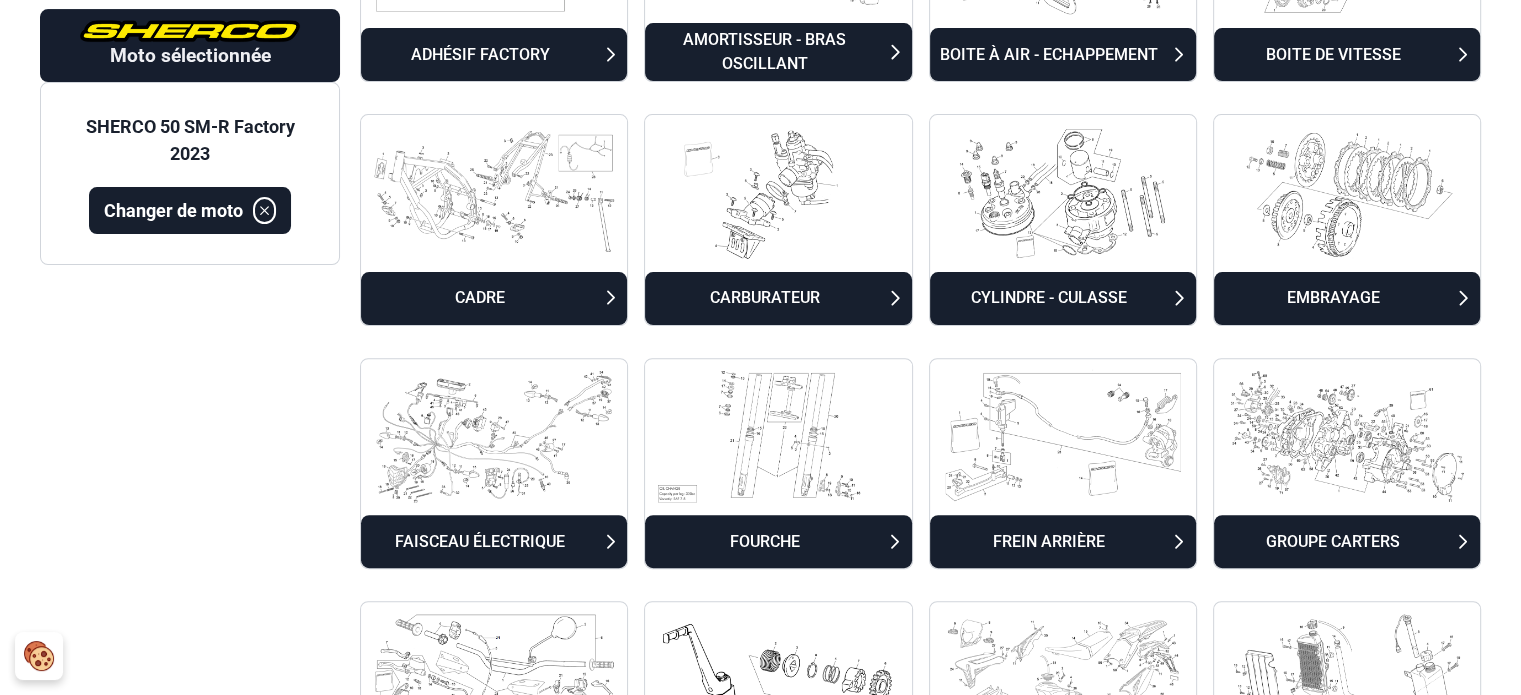 scroll, scrollTop: 600, scrollLeft: 0, axis: vertical 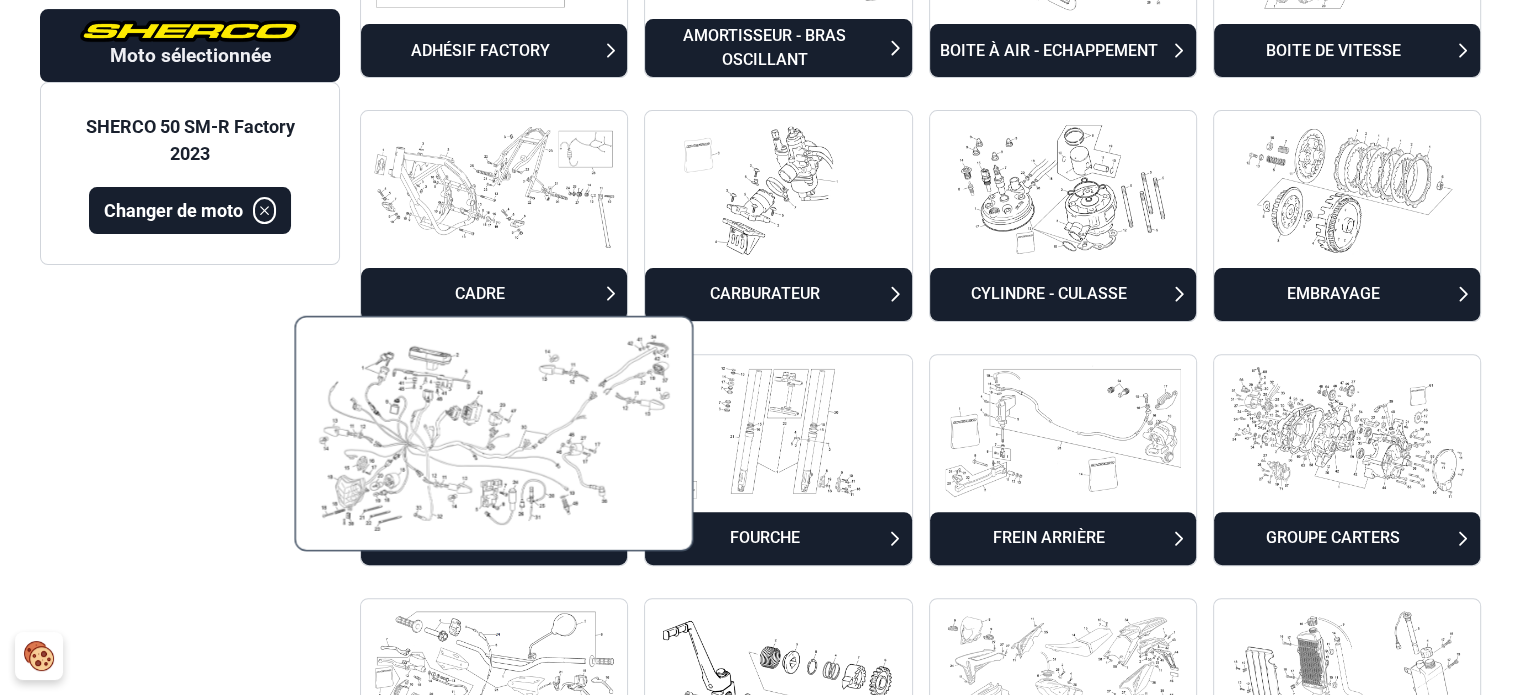 click at bounding box center (493, 433) 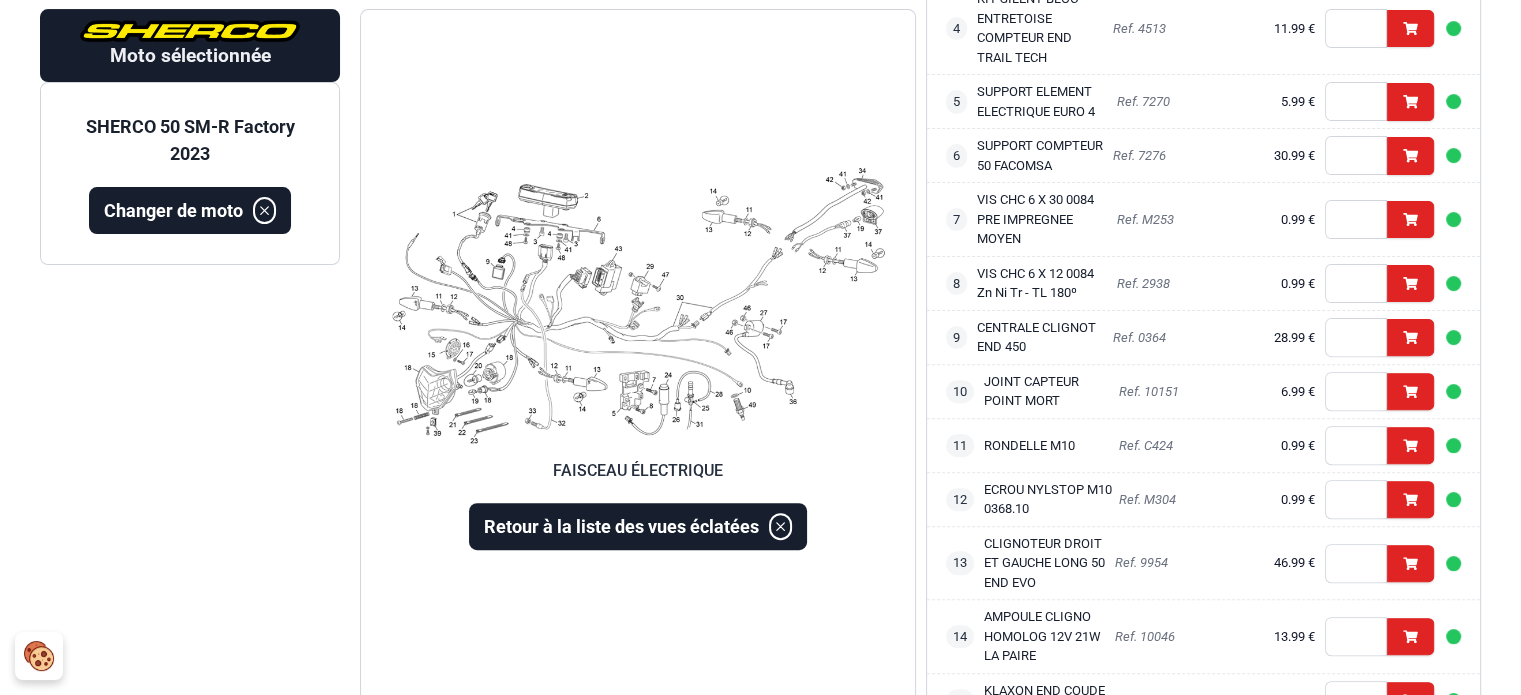 scroll, scrollTop: 640, scrollLeft: 0, axis: vertical 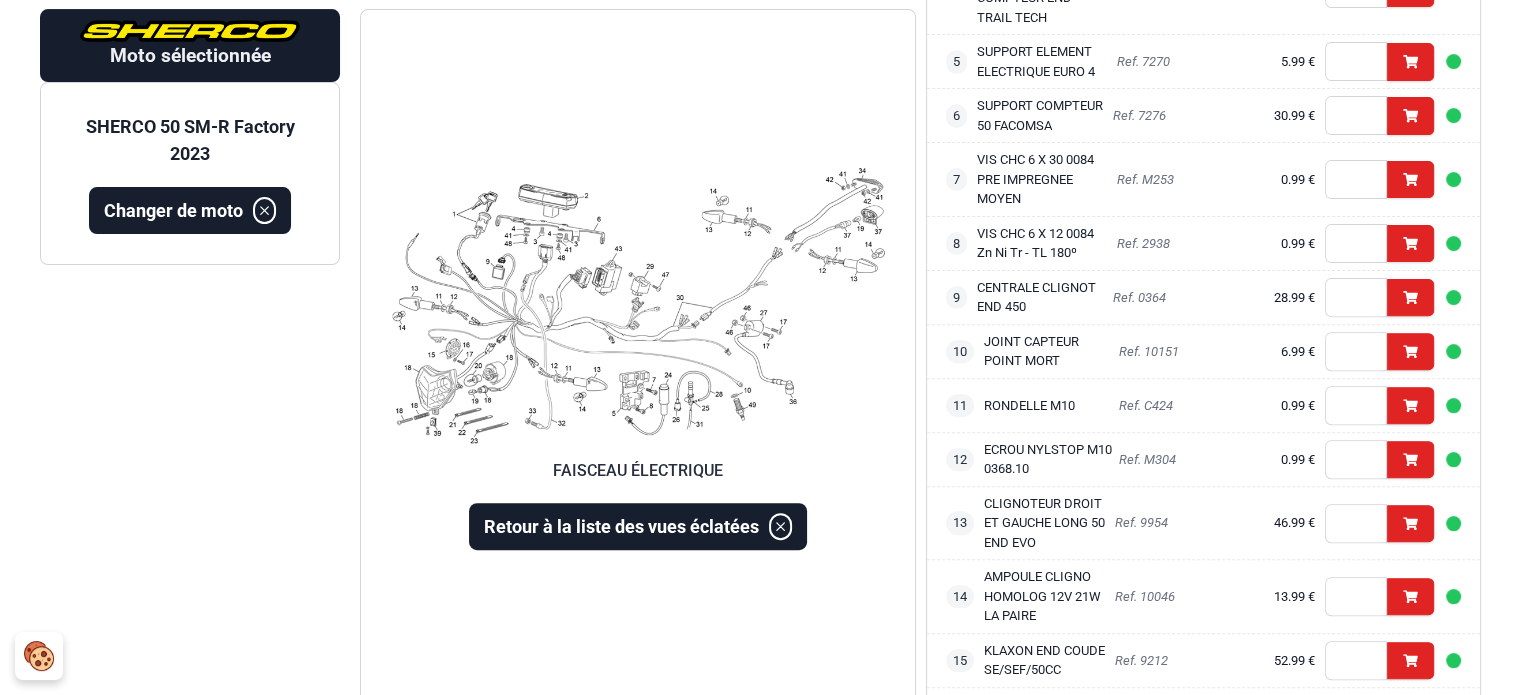 click on "CLIGNOTEUR DROIT ET GAUCHE LONG 50 END EVO" at bounding box center (1049, 523) 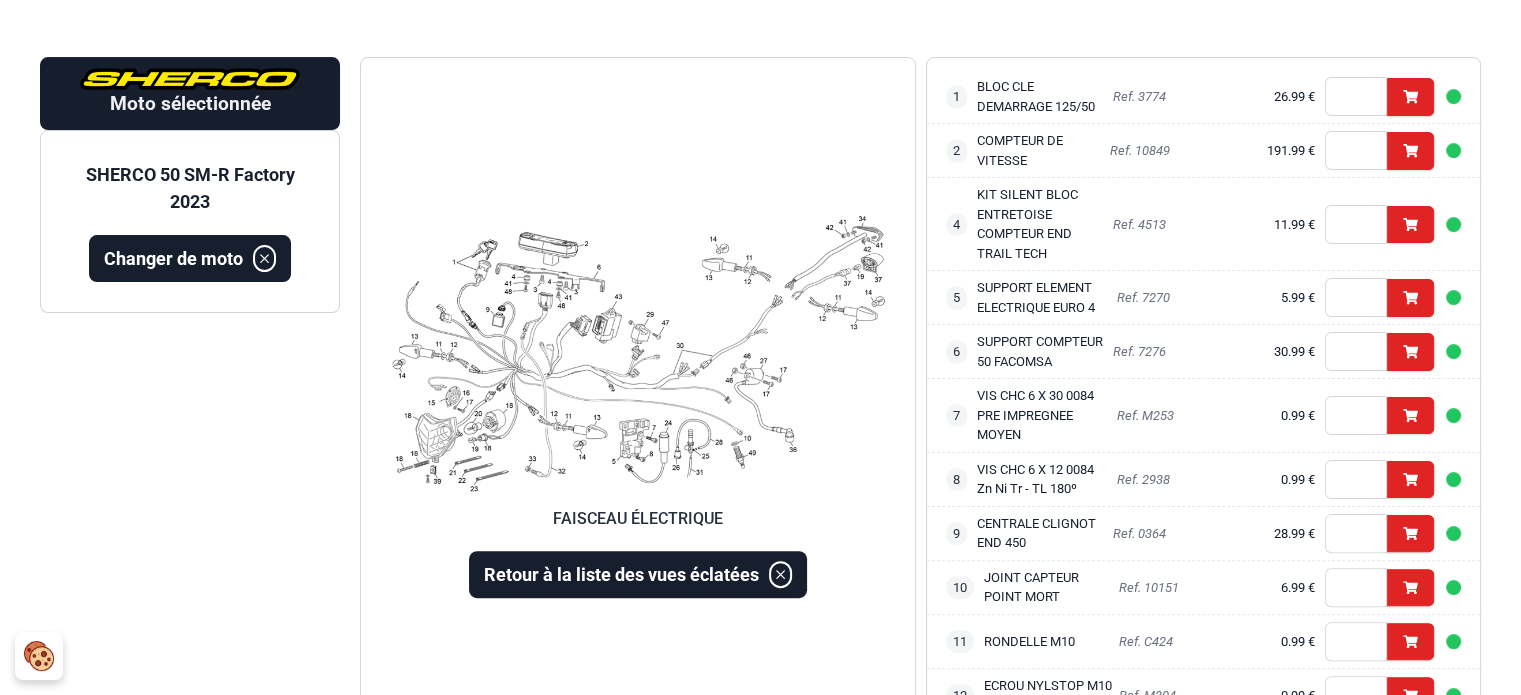 scroll, scrollTop: 340, scrollLeft: 0, axis: vertical 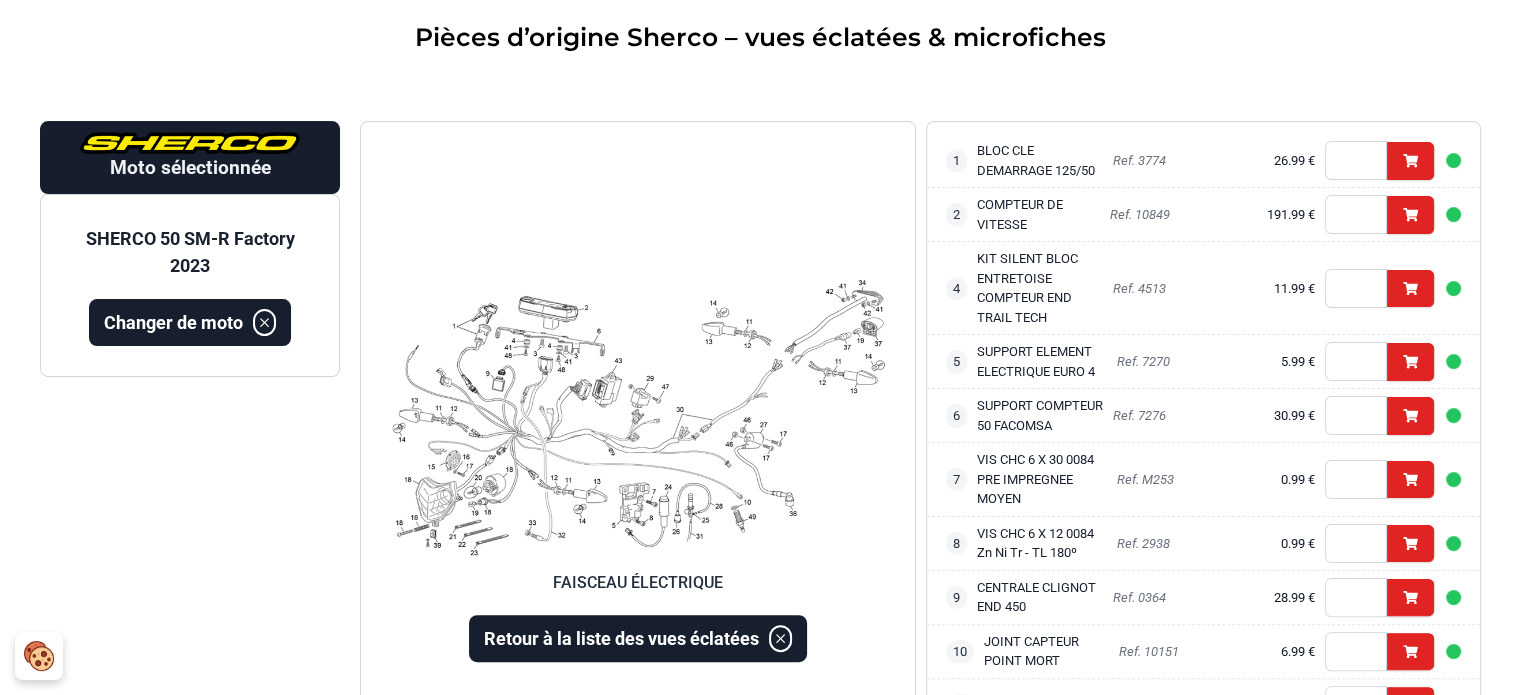 click on "191.99 €" at bounding box center (1291, 215) 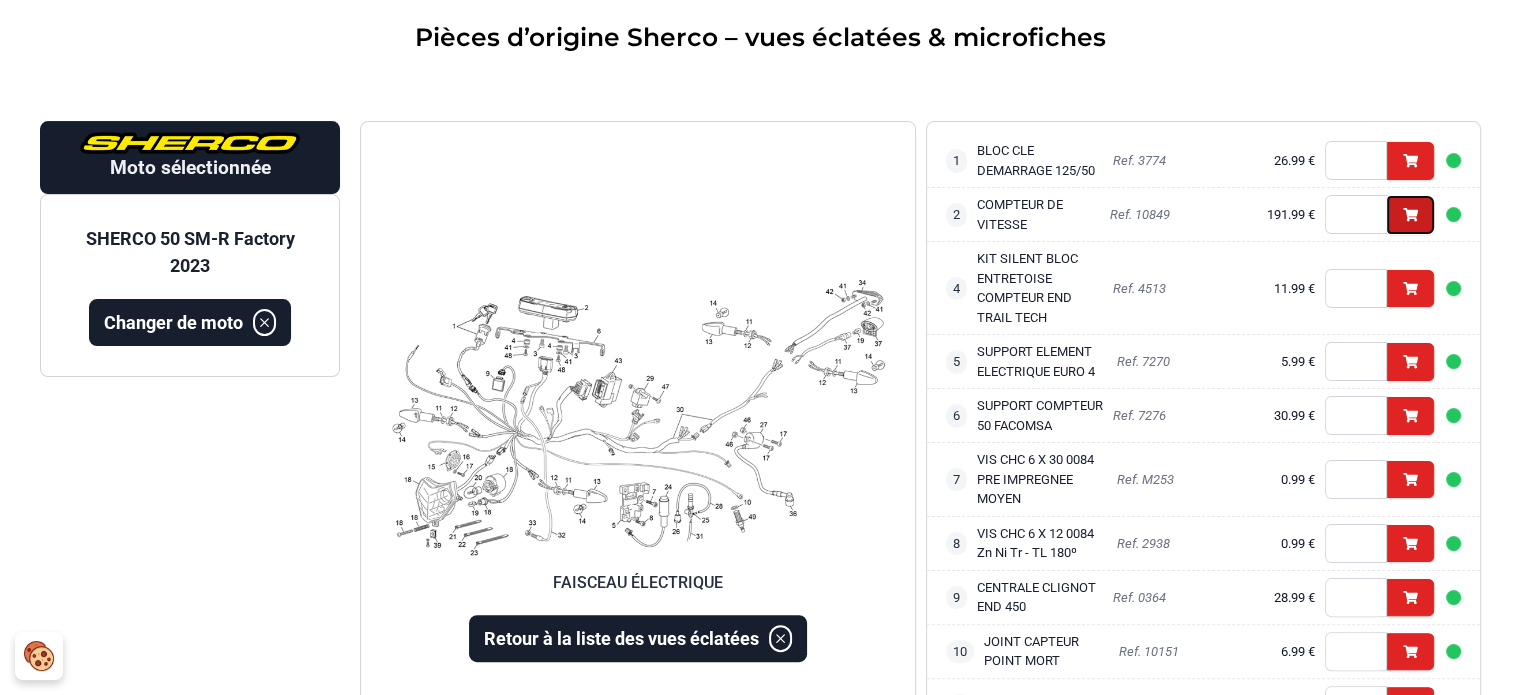 click 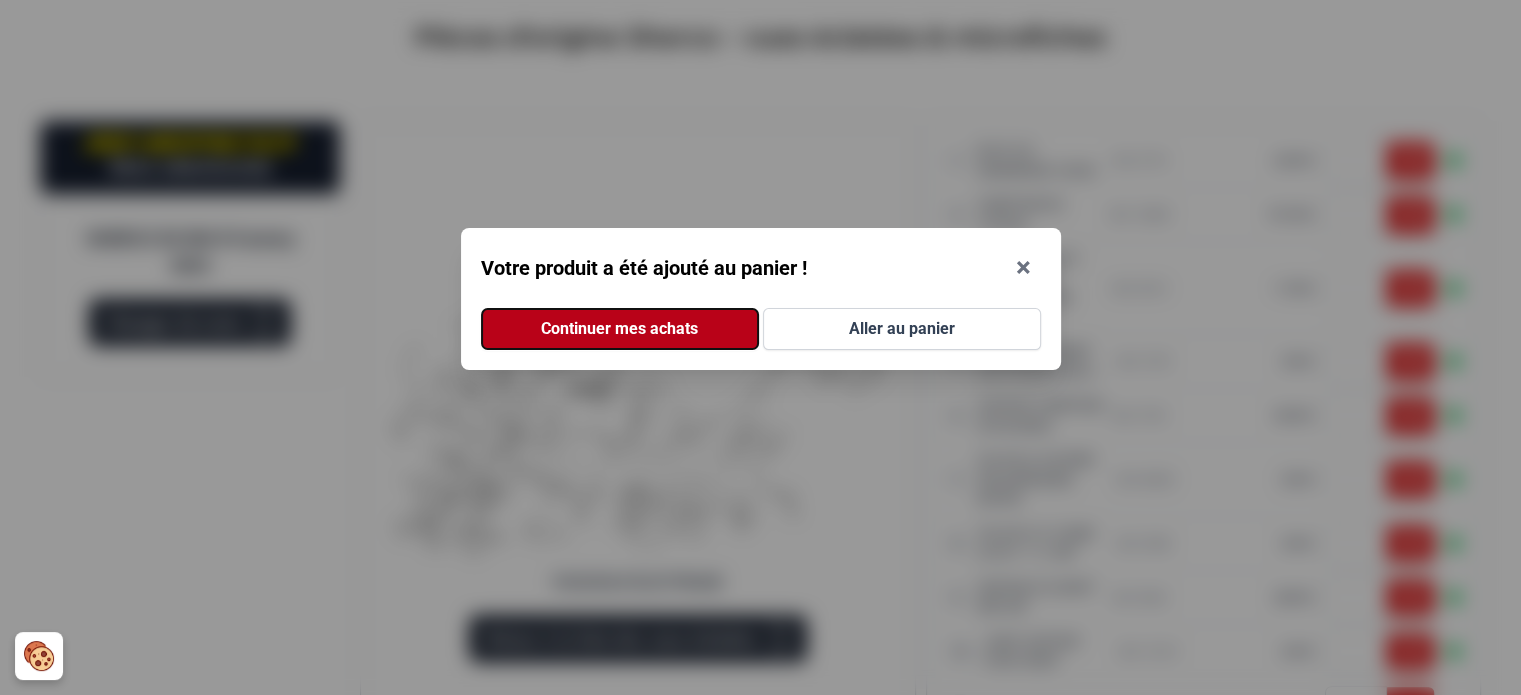 click on "Continuer mes achats" at bounding box center (620, 329) 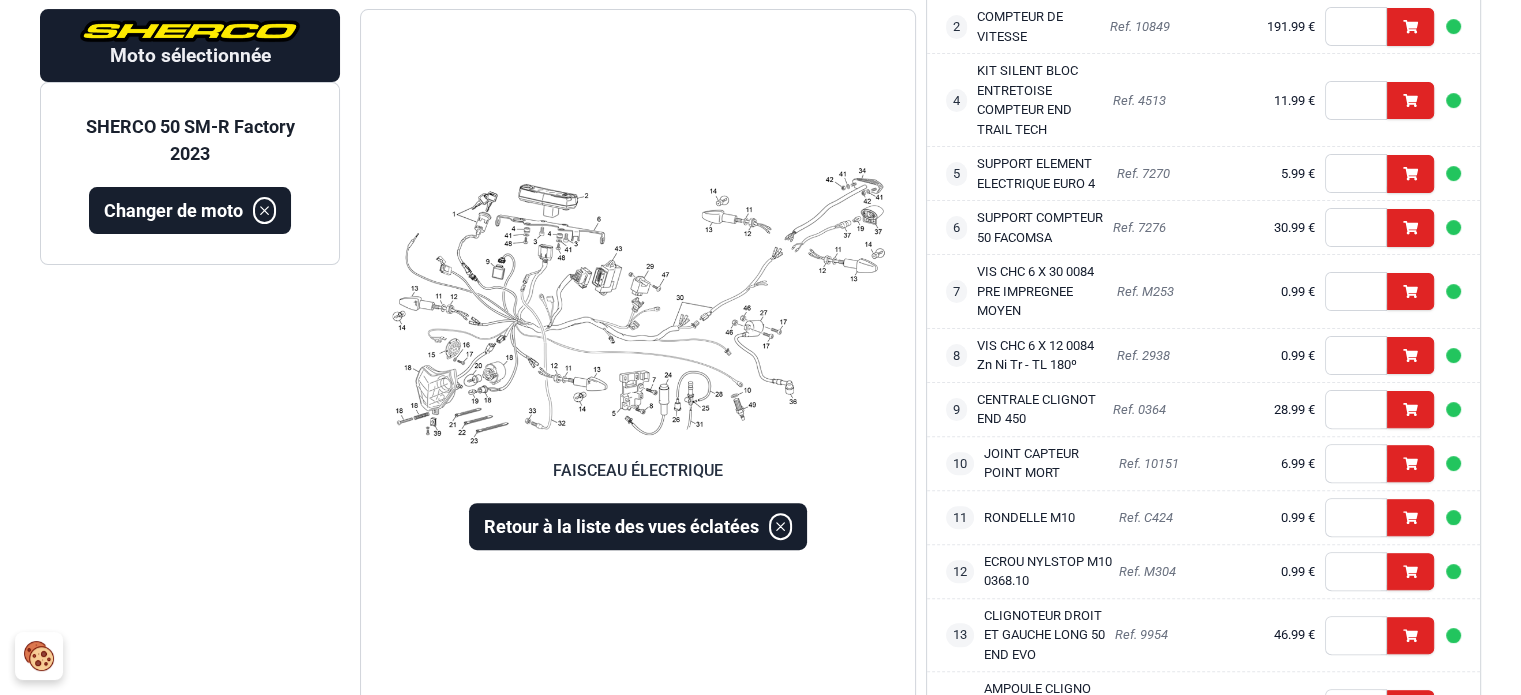 scroll, scrollTop: 540, scrollLeft: 0, axis: vertical 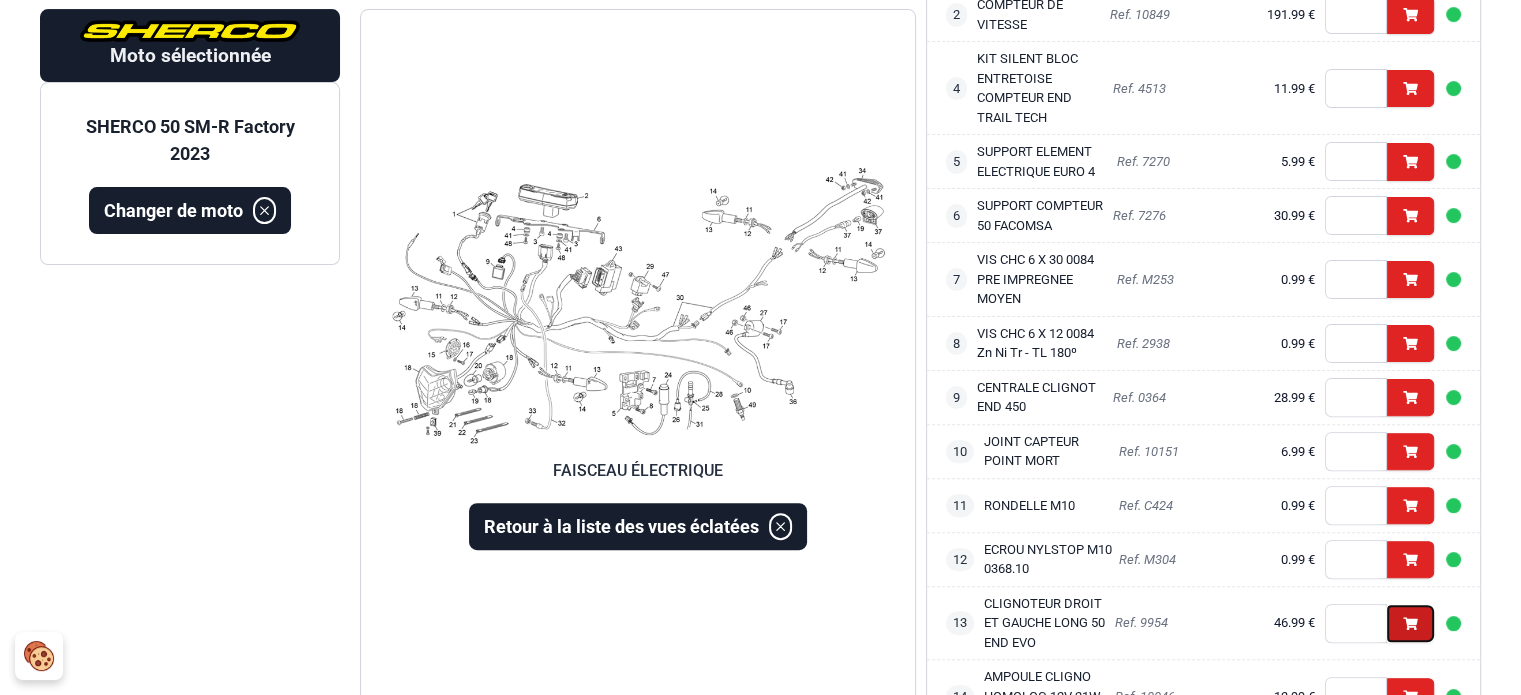 click 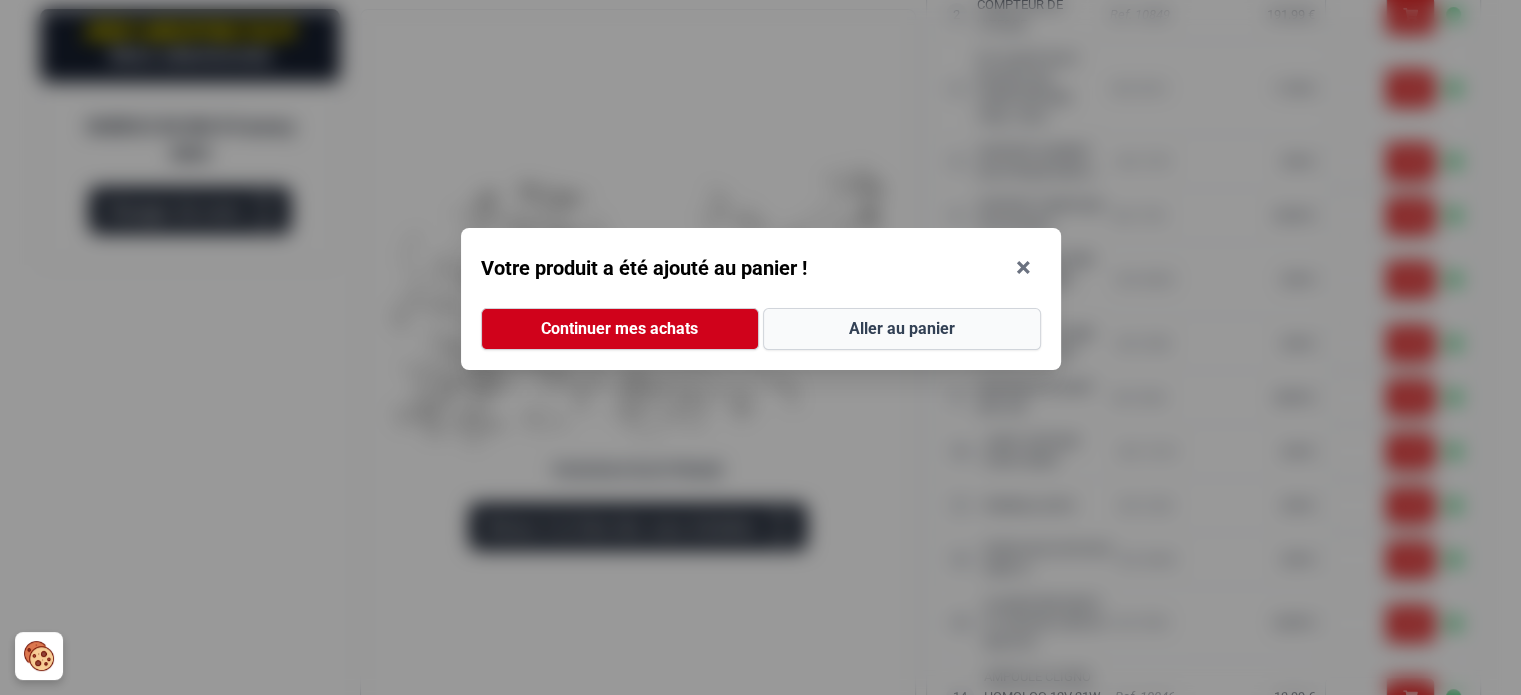 click on "Aller au panier" at bounding box center [902, 329] 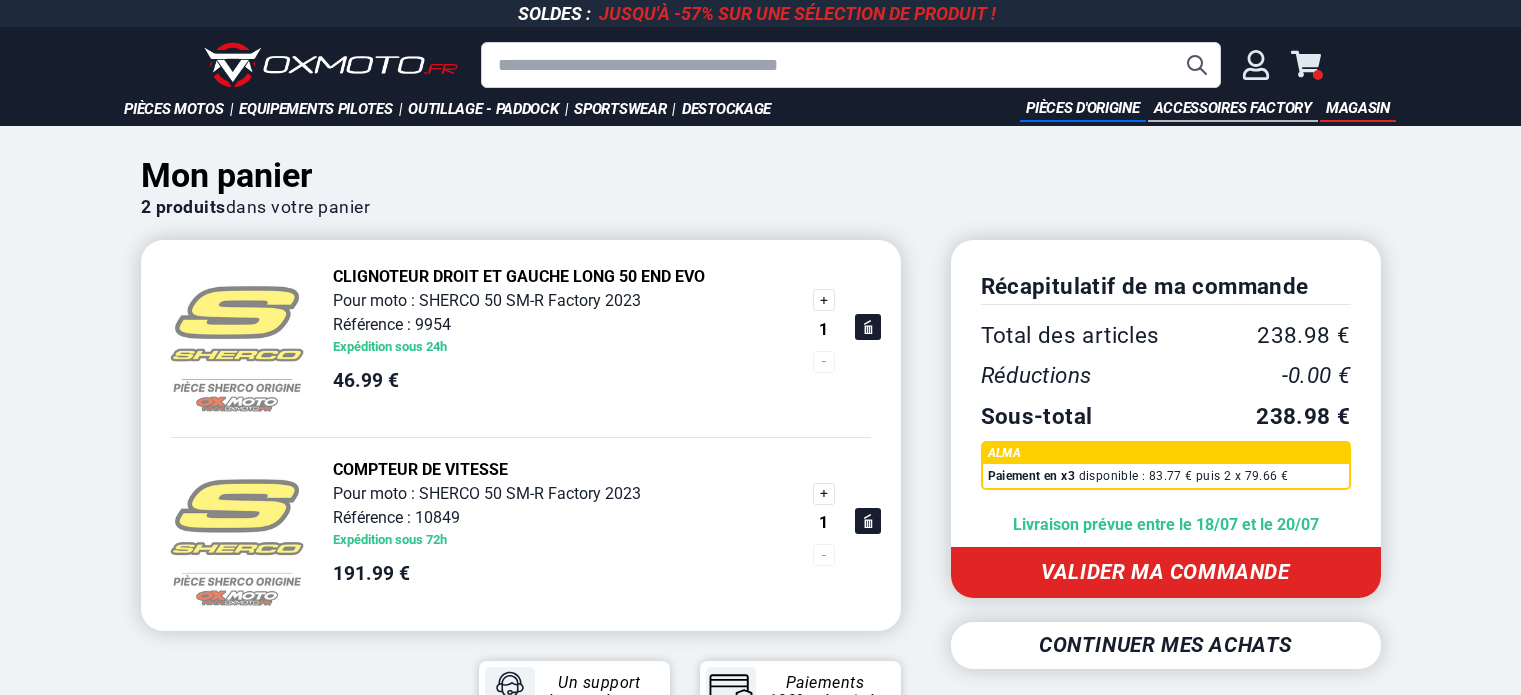 scroll, scrollTop: 0, scrollLeft: 0, axis: both 